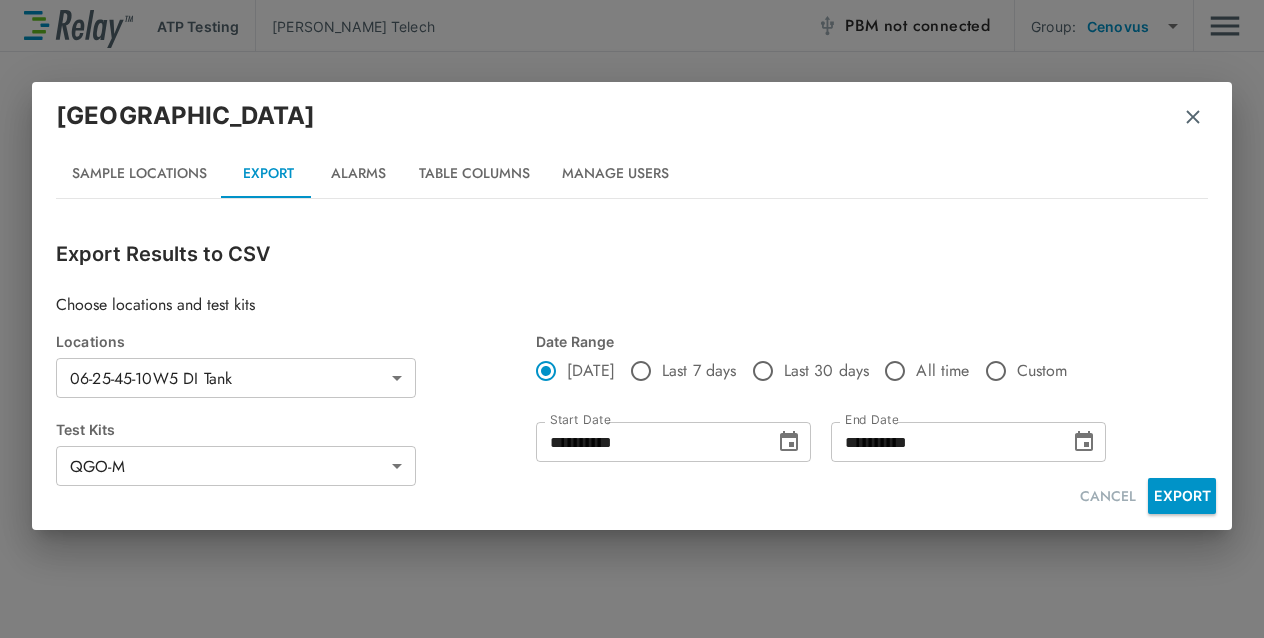 scroll, scrollTop: 0, scrollLeft: 0, axis: both 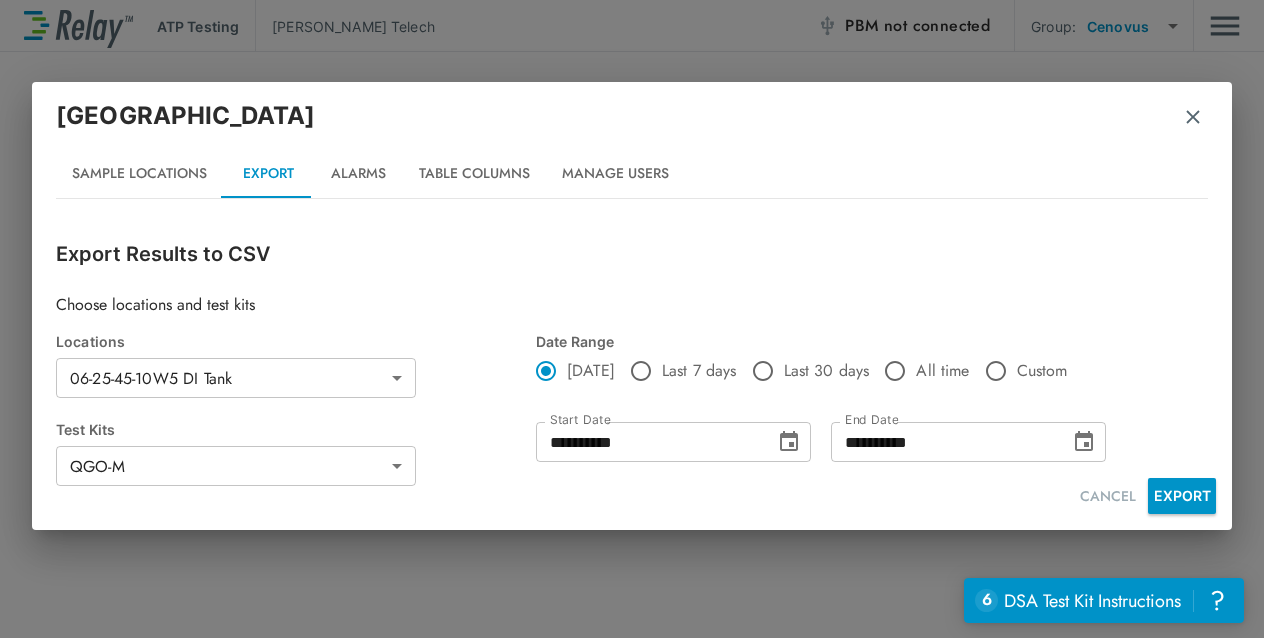 drag, startPoint x: 448, startPoint y: 307, endPoint x: 980, endPoint y: 179, distance: 547.1819 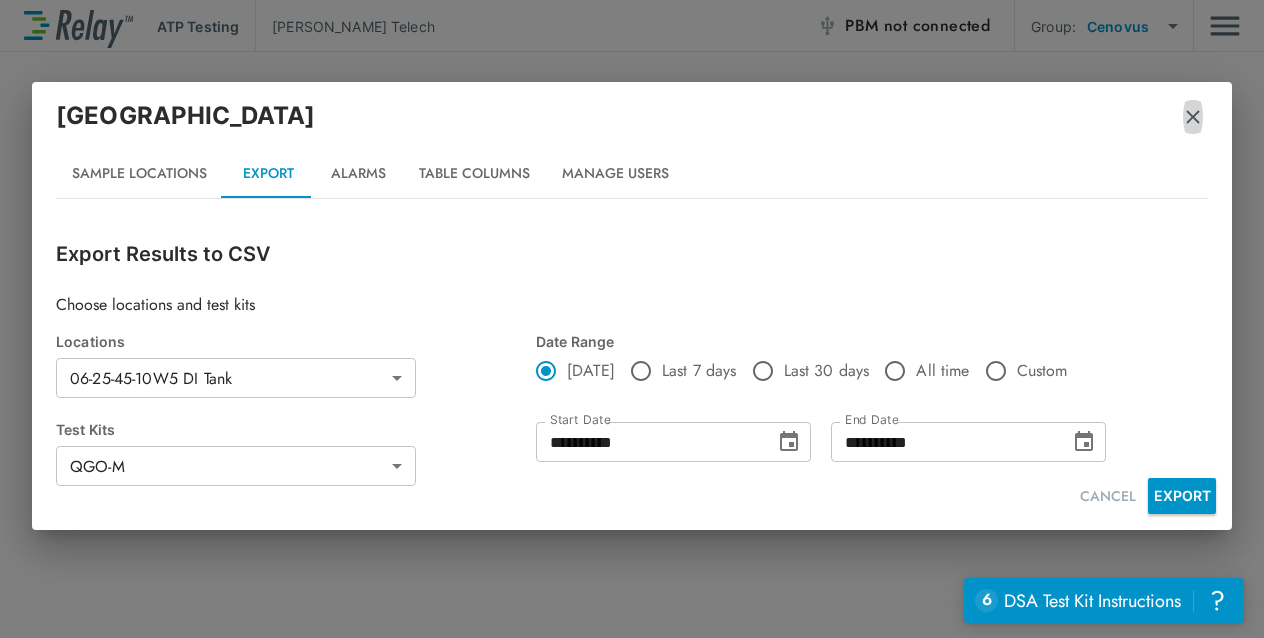 click at bounding box center (1193, 117) 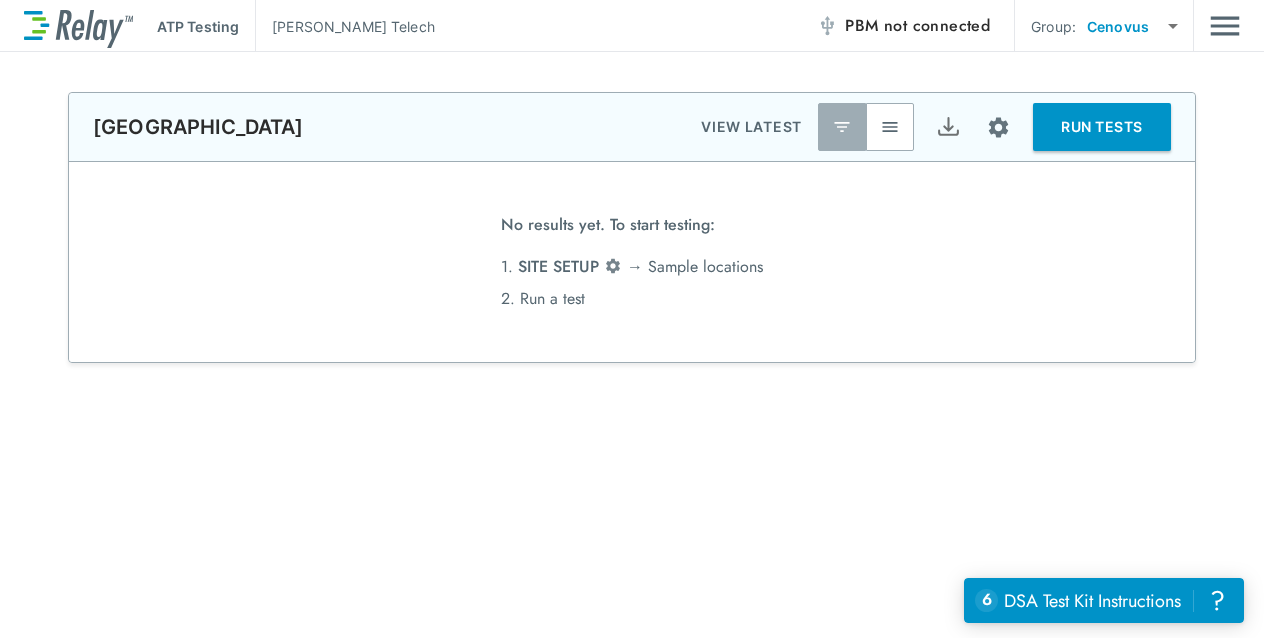 click on "RUN TESTS" at bounding box center [1102, 127] 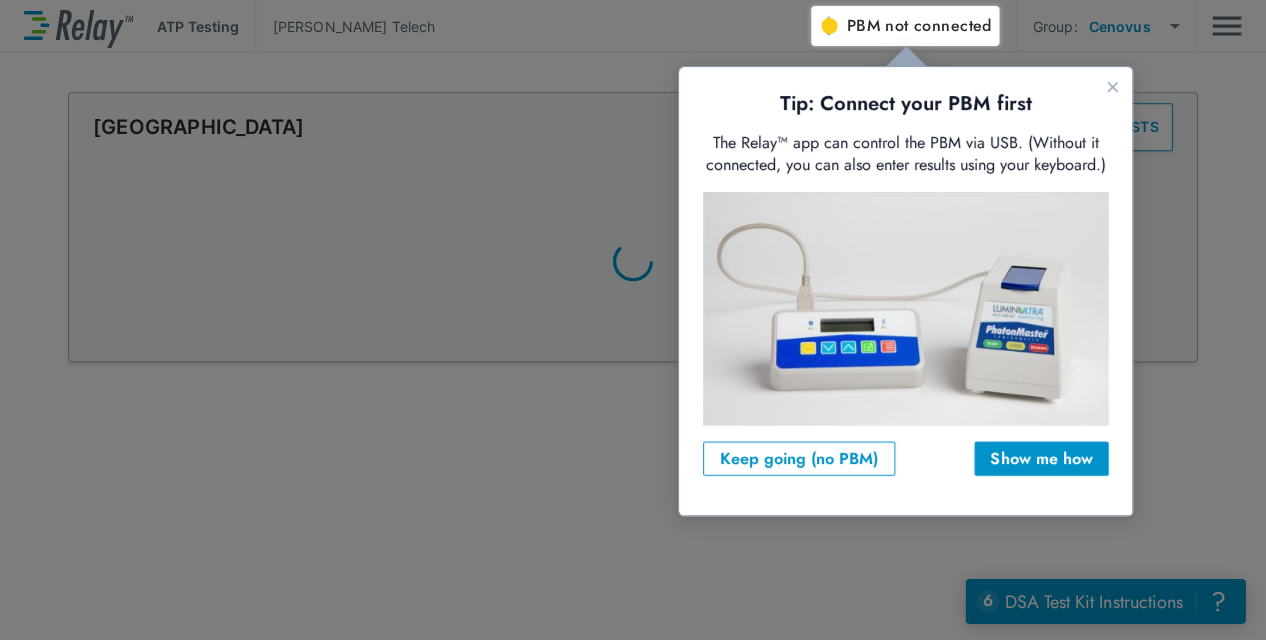 scroll, scrollTop: 0, scrollLeft: 0, axis: both 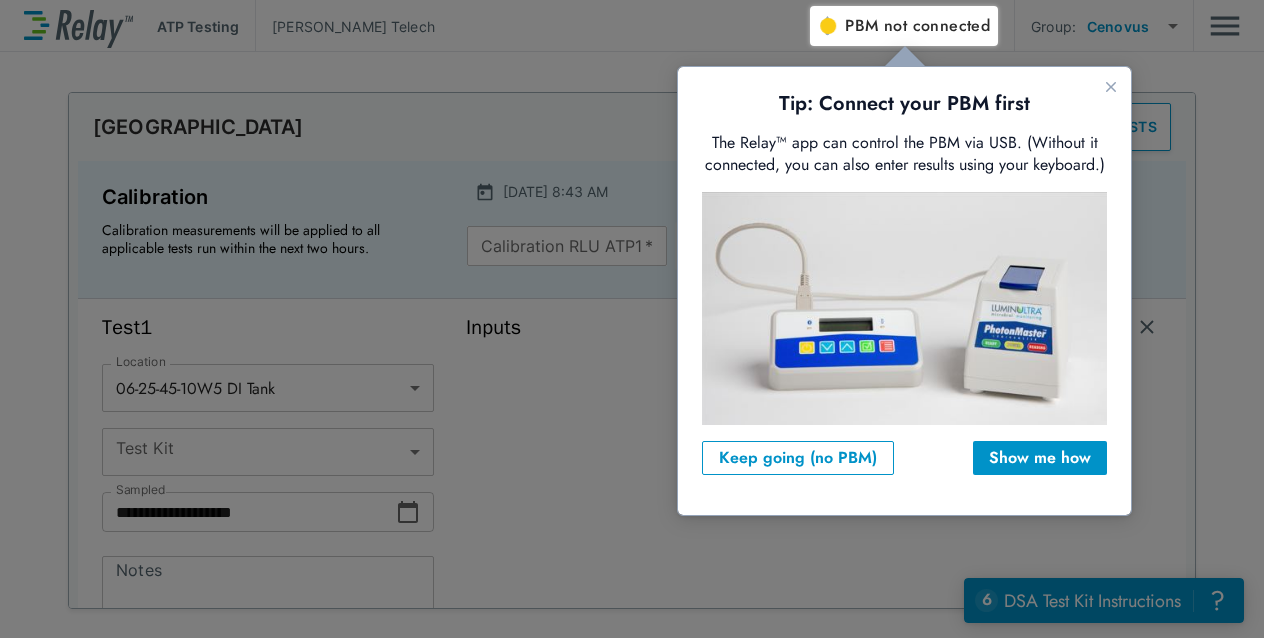 type on "*****" 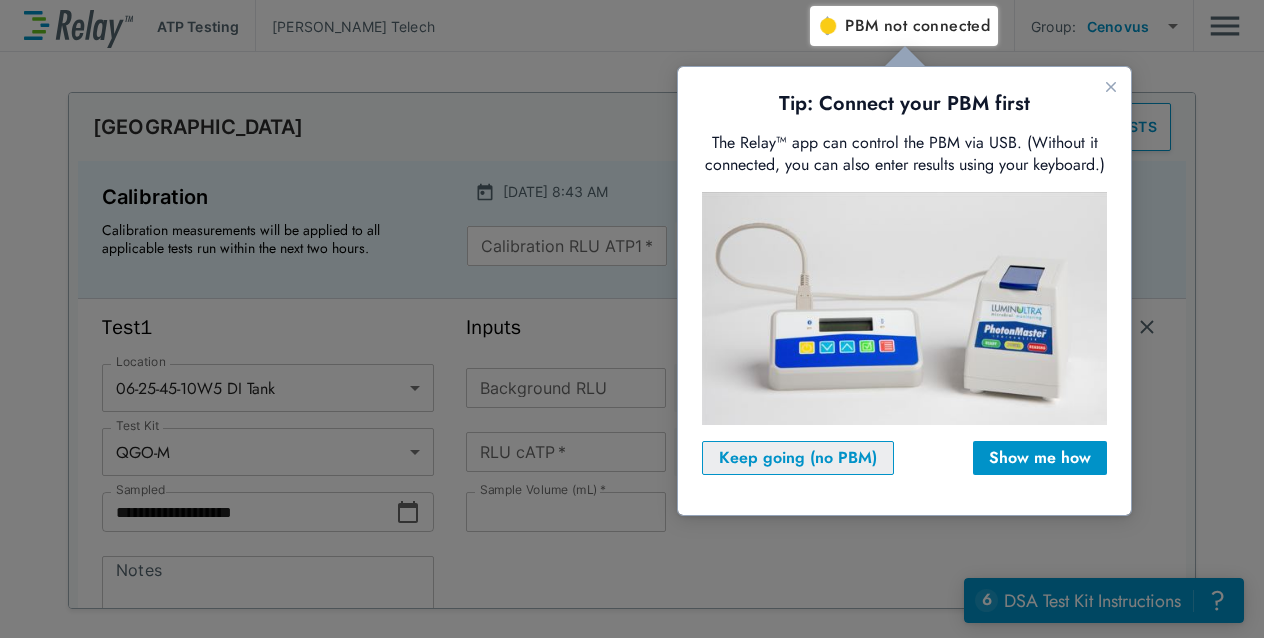 click on "Keep going (no PBM)" at bounding box center [798, 458] 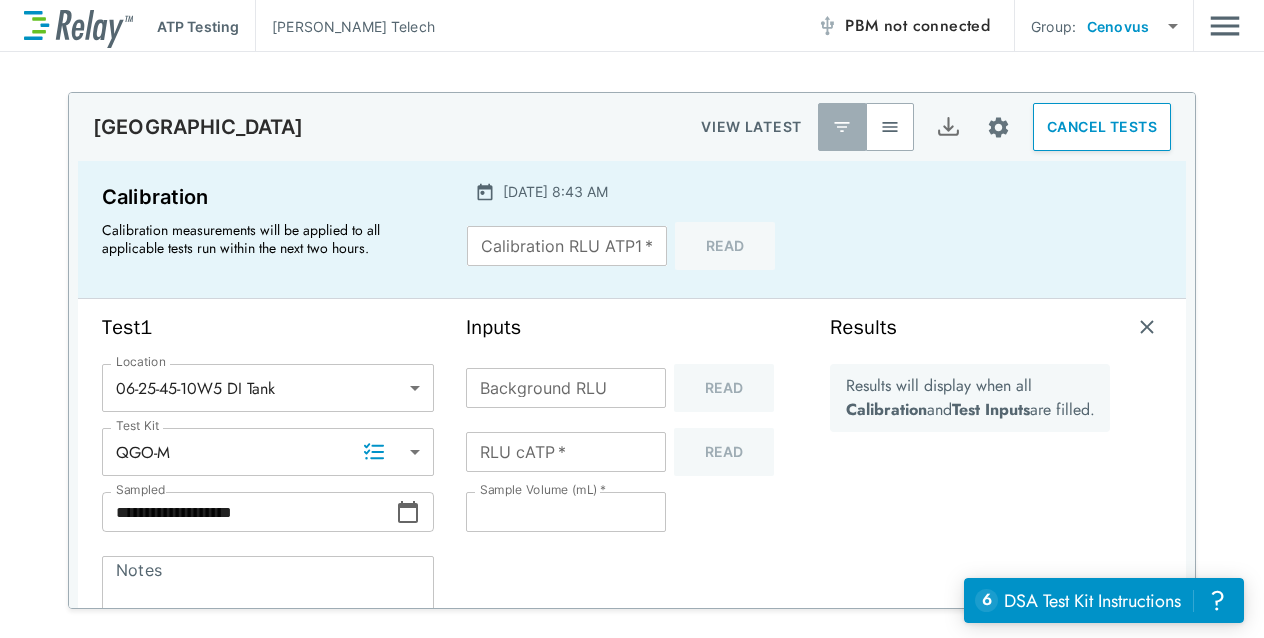 click 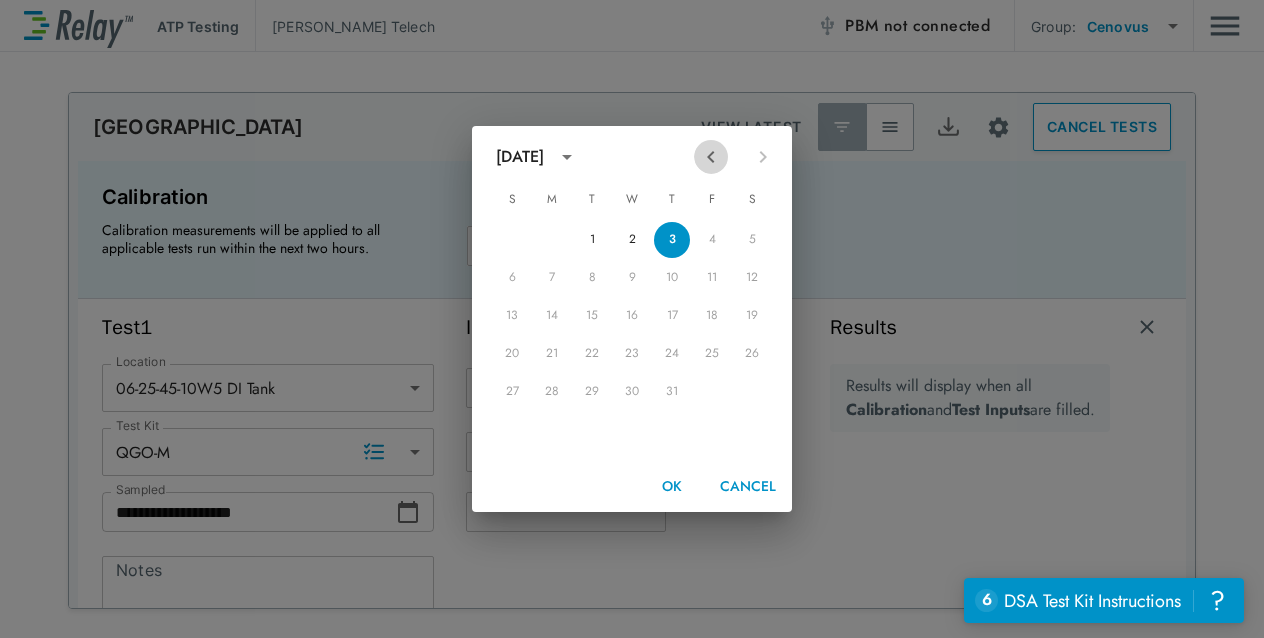 click 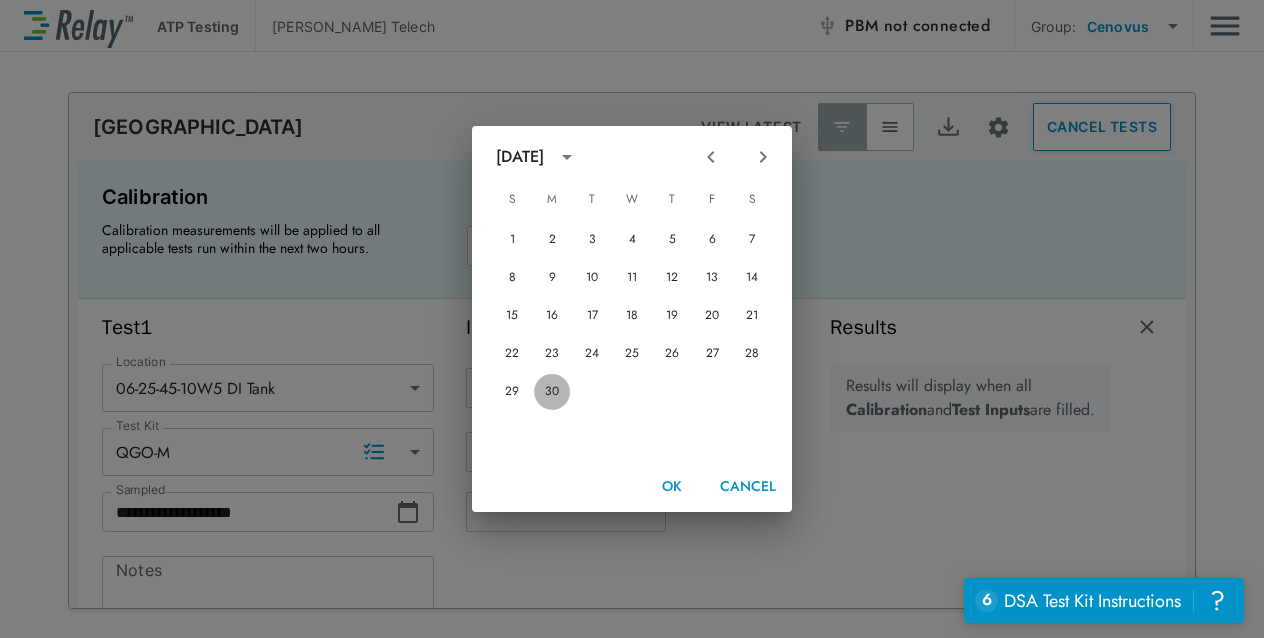 click on "30" at bounding box center [552, 392] 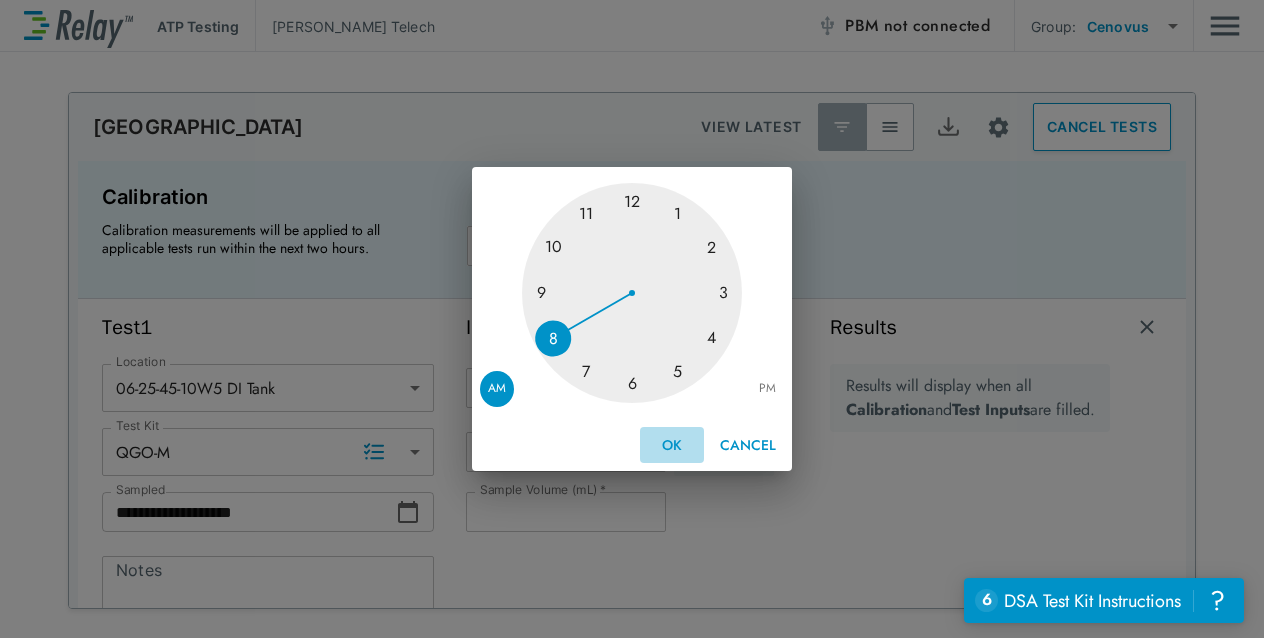 click on "OK" at bounding box center [672, 445] 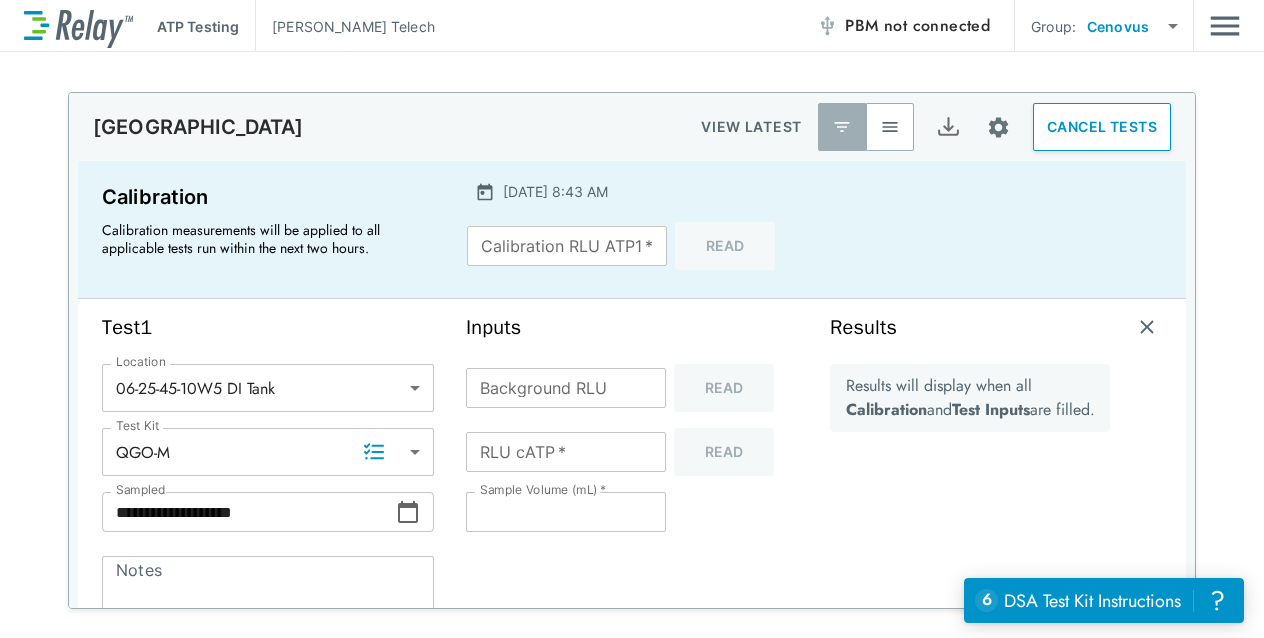 click on "**********" at bounding box center (249, 512) 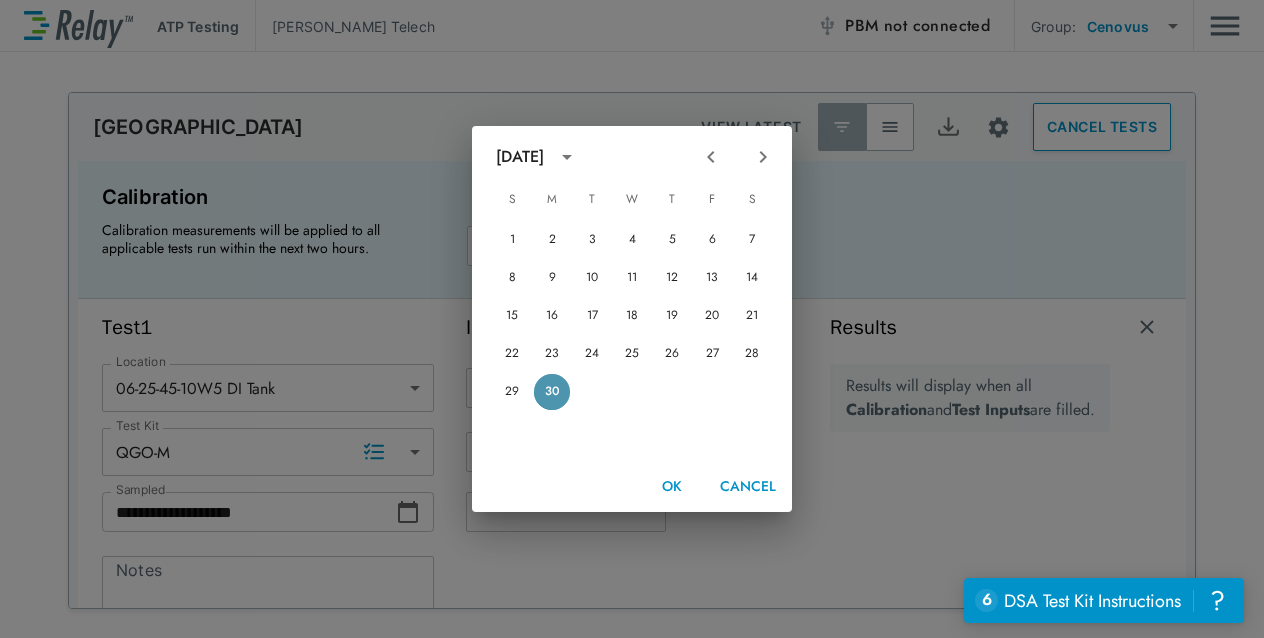 click on "30" at bounding box center (552, 392) 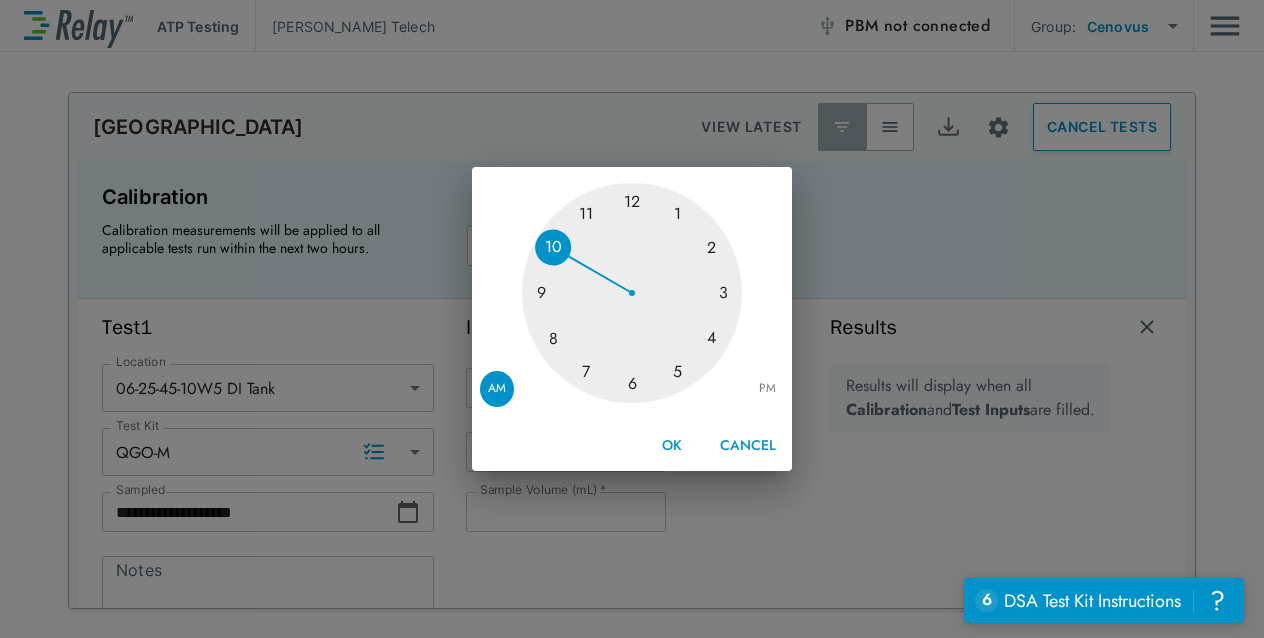 drag, startPoint x: 550, startPoint y: 330, endPoint x: 551, endPoint y: 266, distance: 64.00781 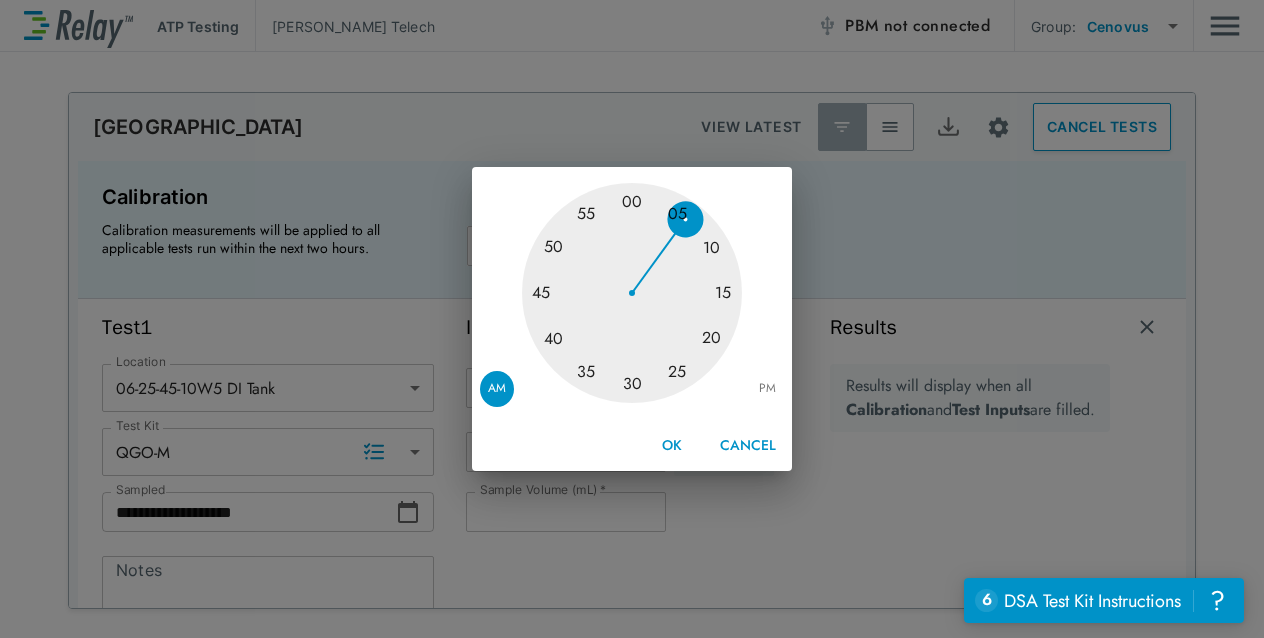 drag, startPoint x: 538, startPoint y: 309, endPoint x: 687, endPoint y: 224, distance: 171.54008 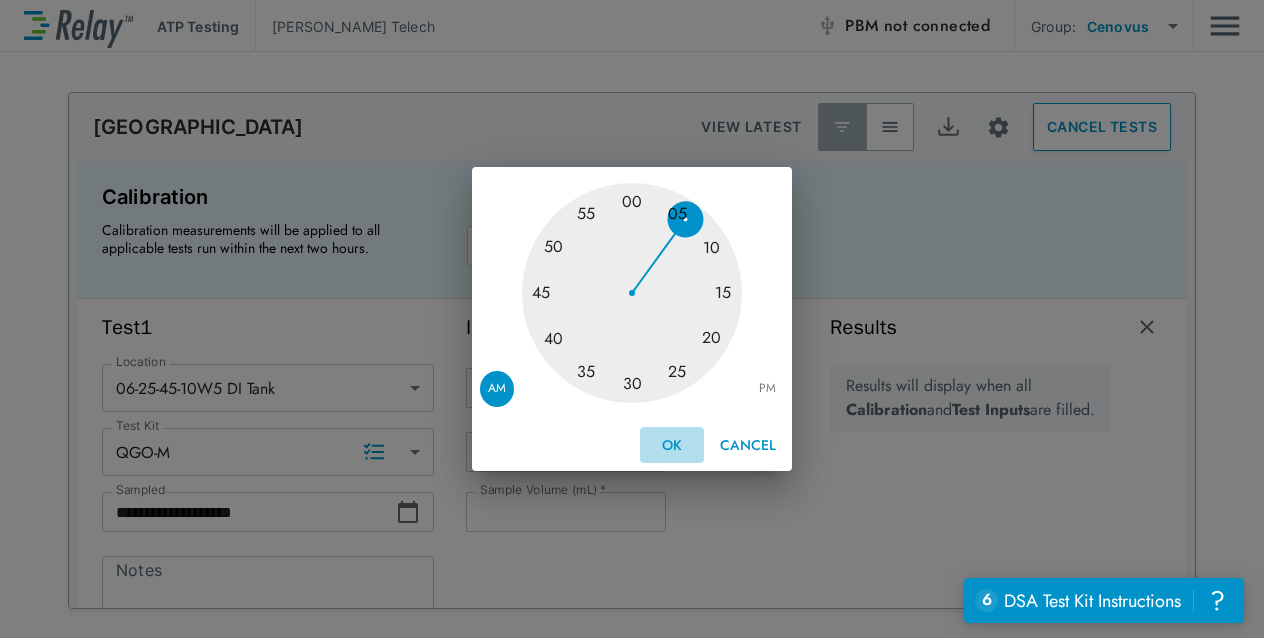 click on "OK" at bounding box center [672, 445] 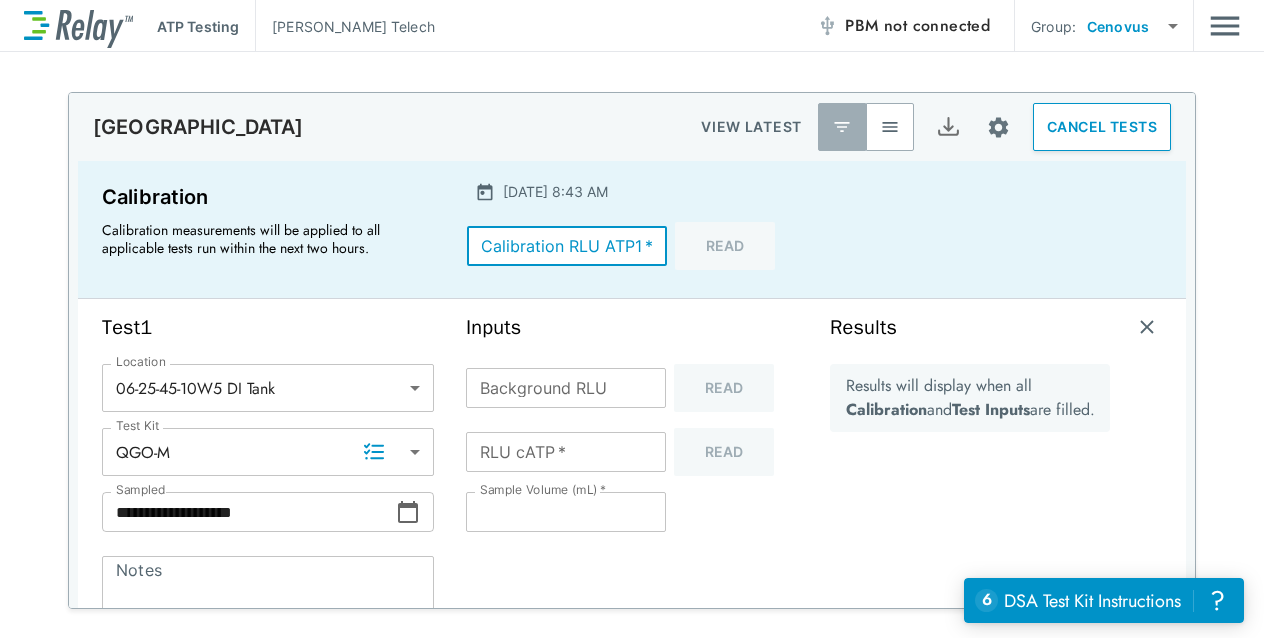 click on "Calibration RLU ATP1   *" at bounding box center (567, 246) 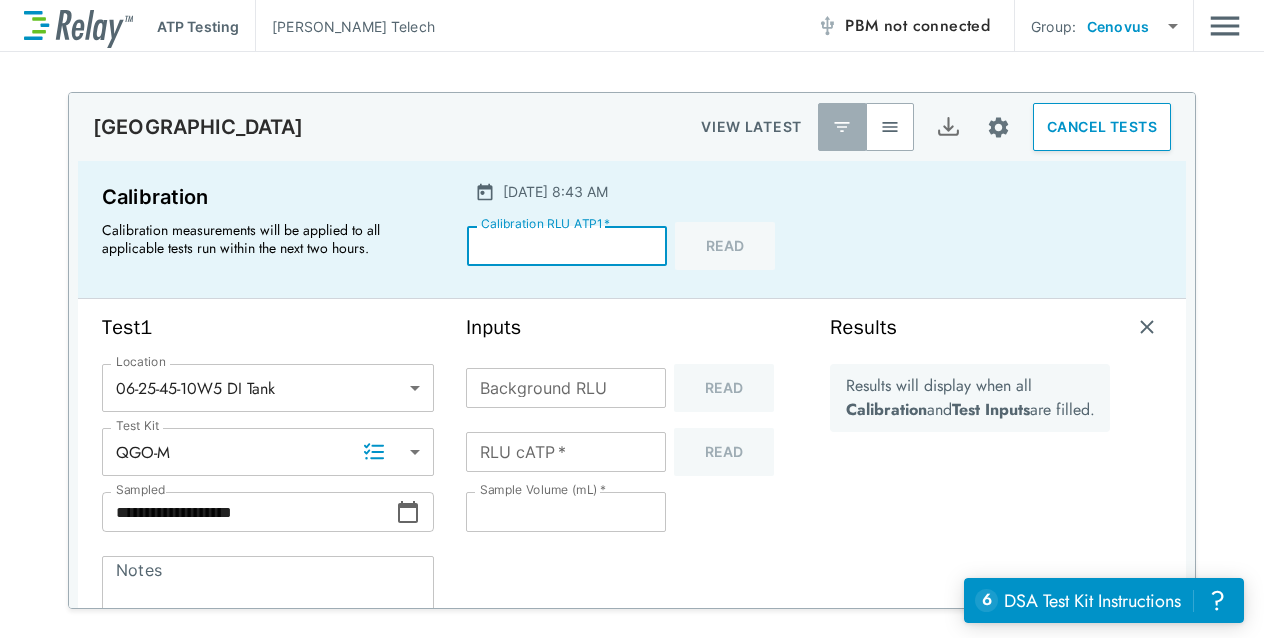 type on "*****" 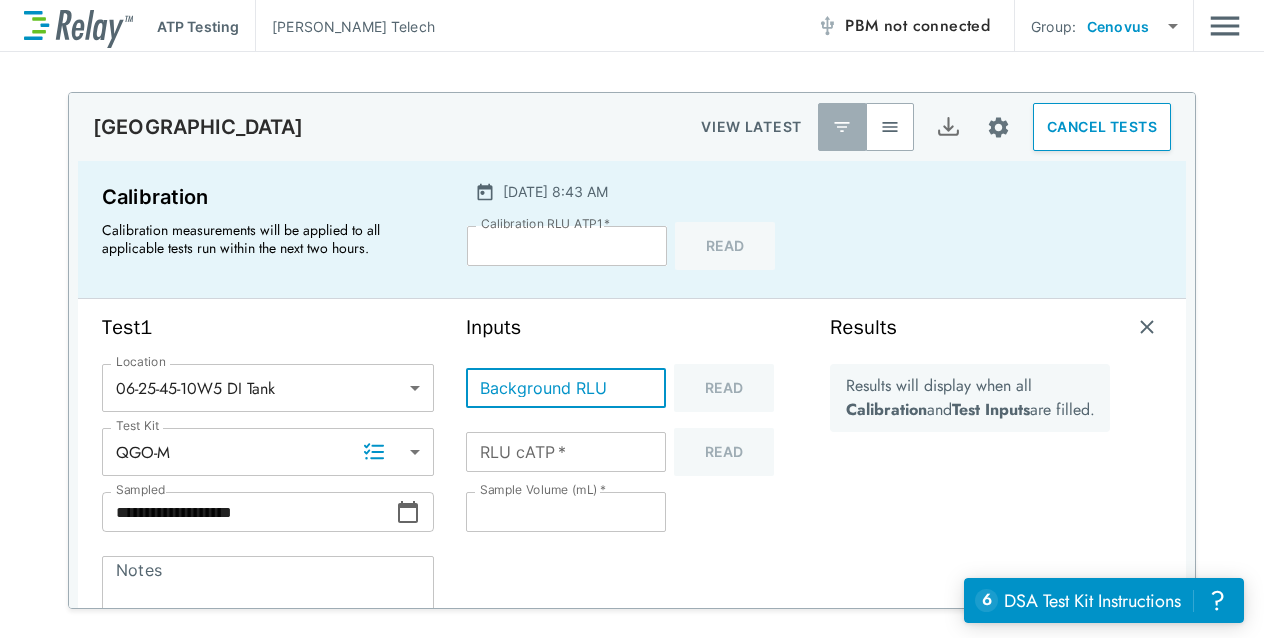 click on "Background RLU" at bounding box center (566, 388) 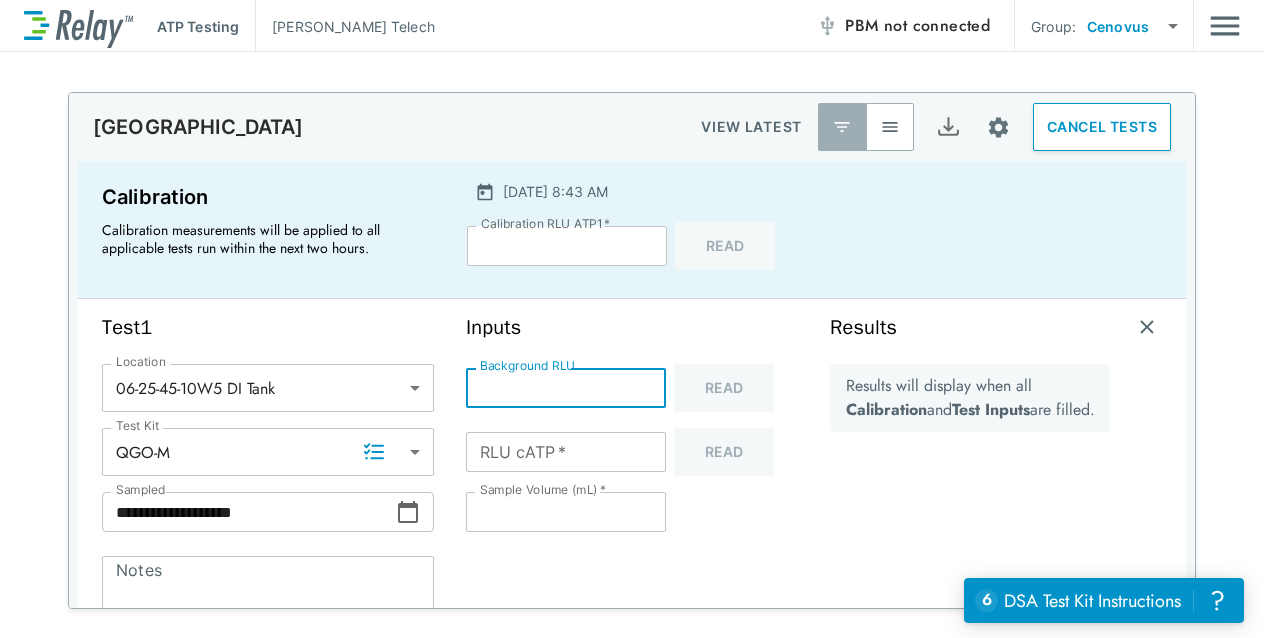 type on "*" 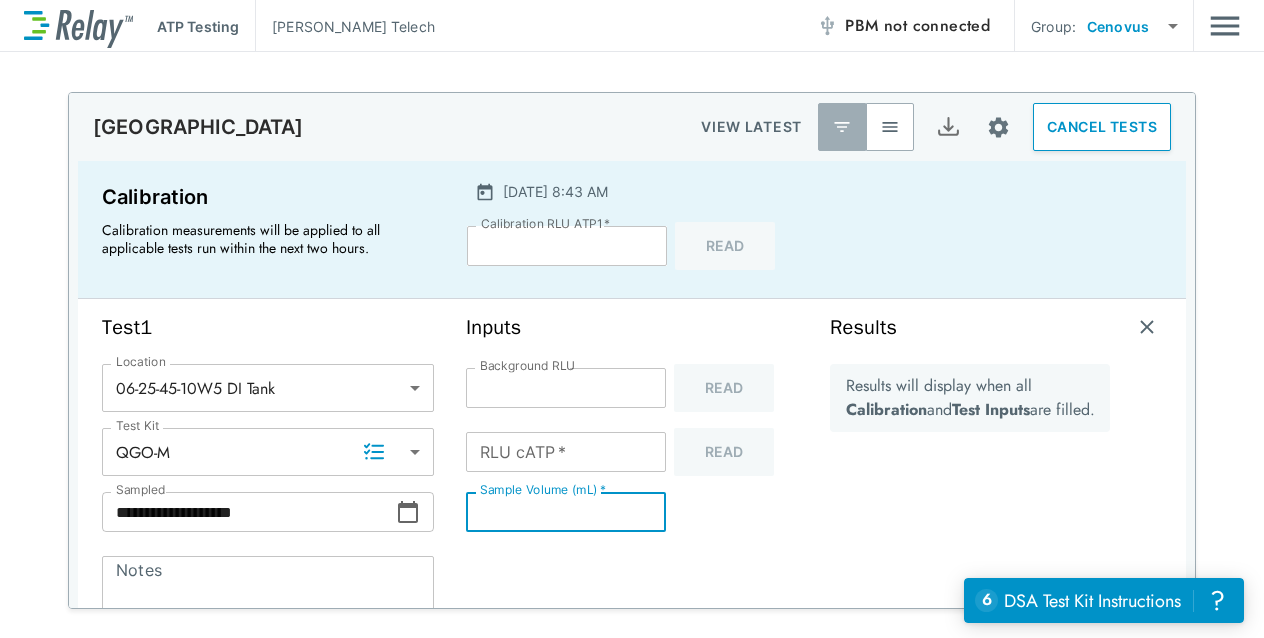 drag, startPoint x: 484, startPoint y: 511, endPoint x: 453, endPoint y: 506, distance: 31.400637 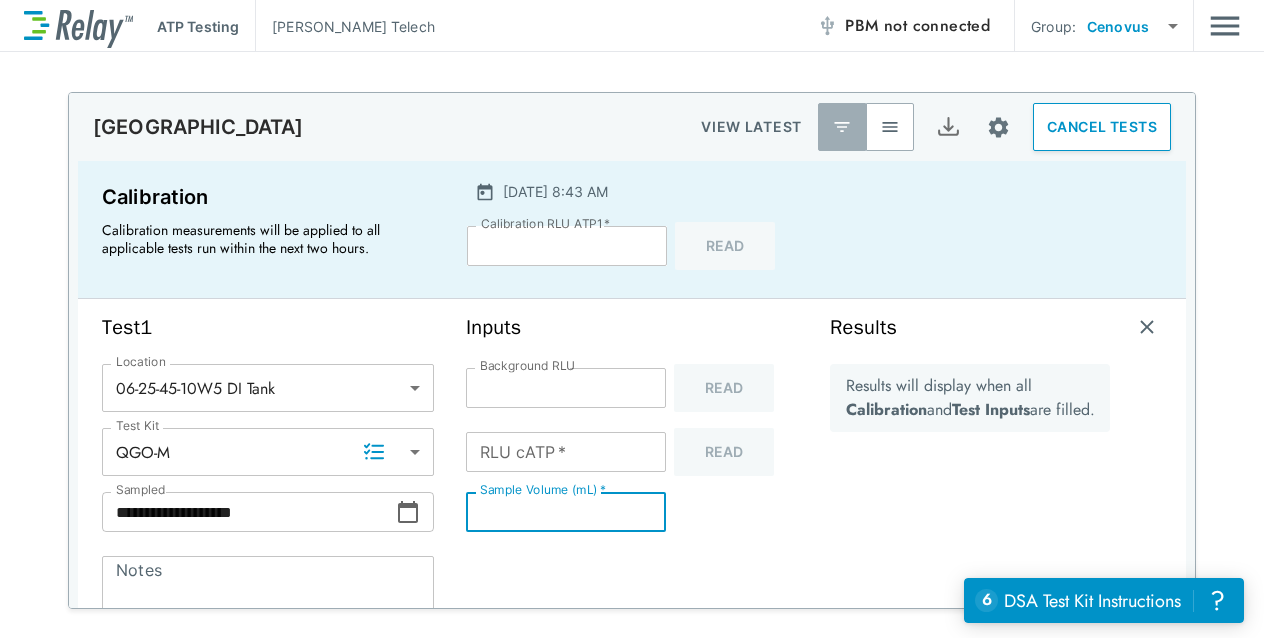 type on "**" 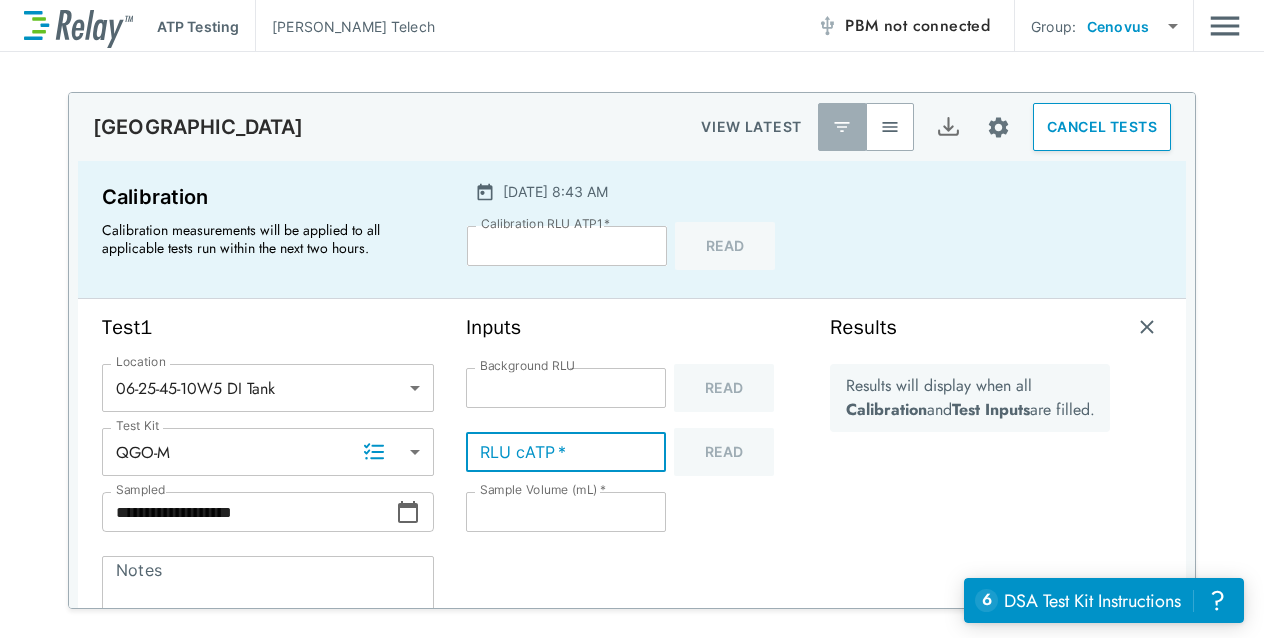 click on "RLU cATP   *" at bounding box center (566, 452) 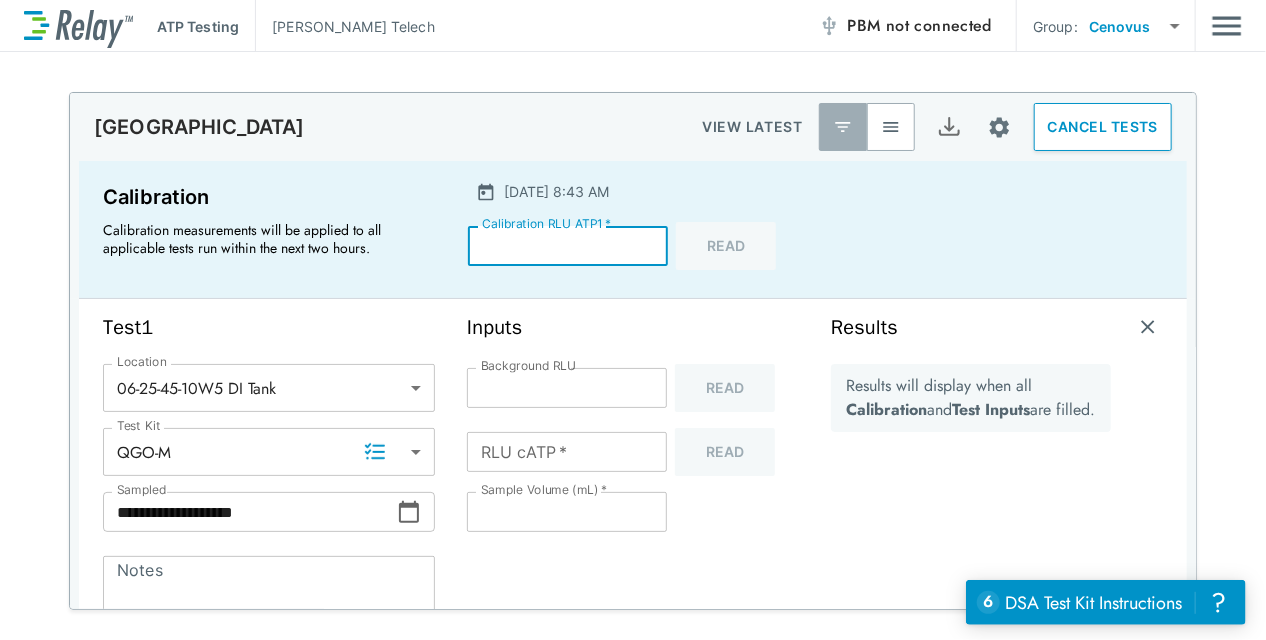 drag, startPoint x: 483, startPoint y: 241, endPoint x: 516, endPoint y: 241, distance: 33 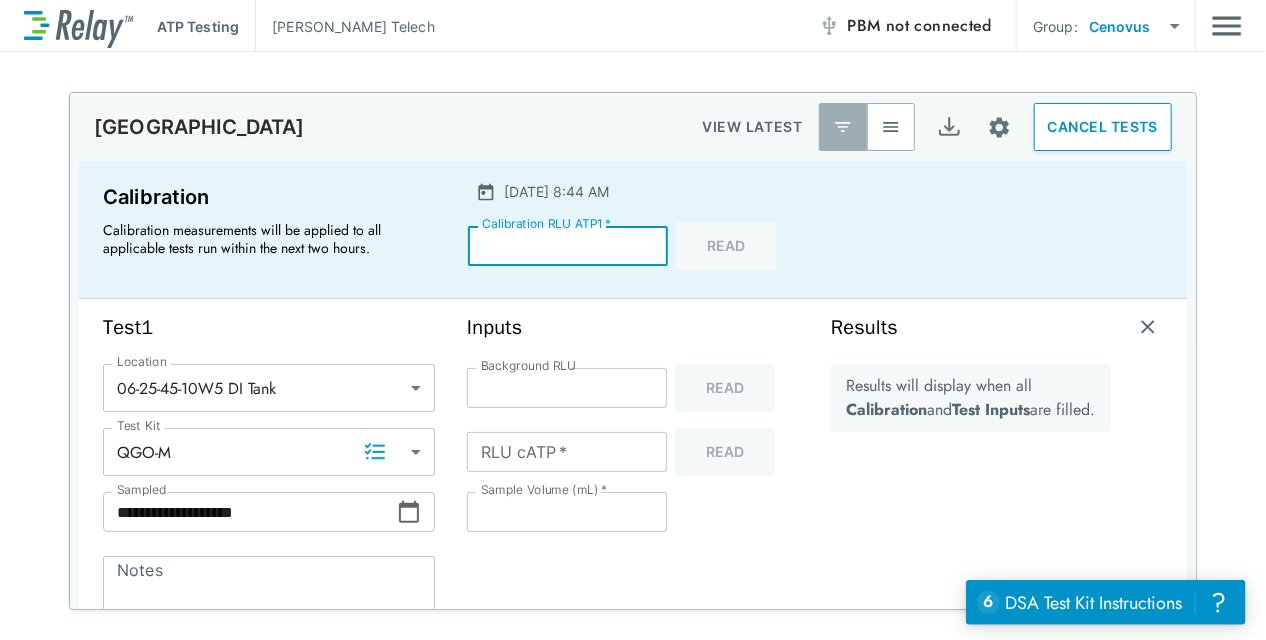 type on "*****" 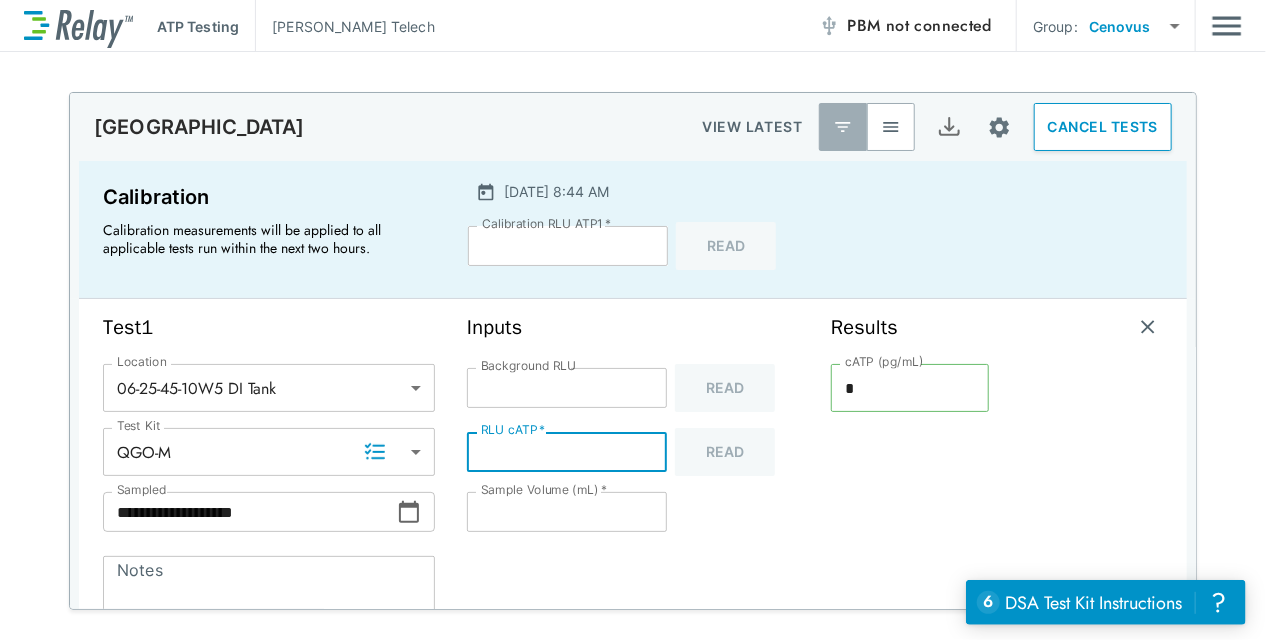 type on "**" 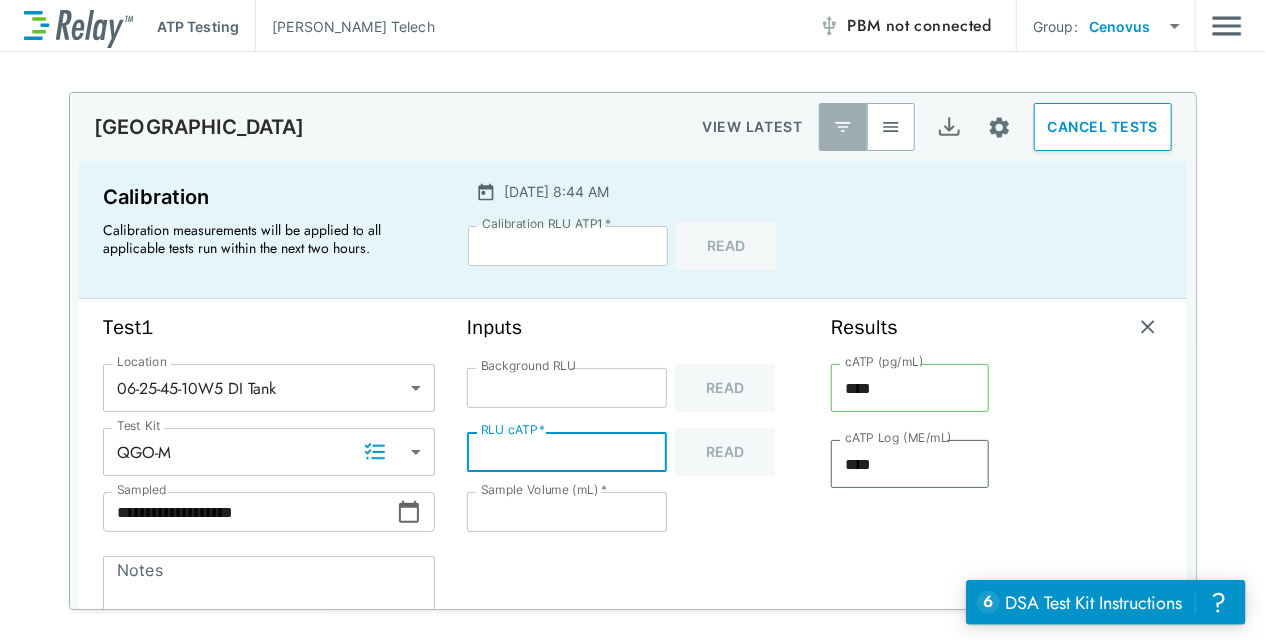 type on "***" 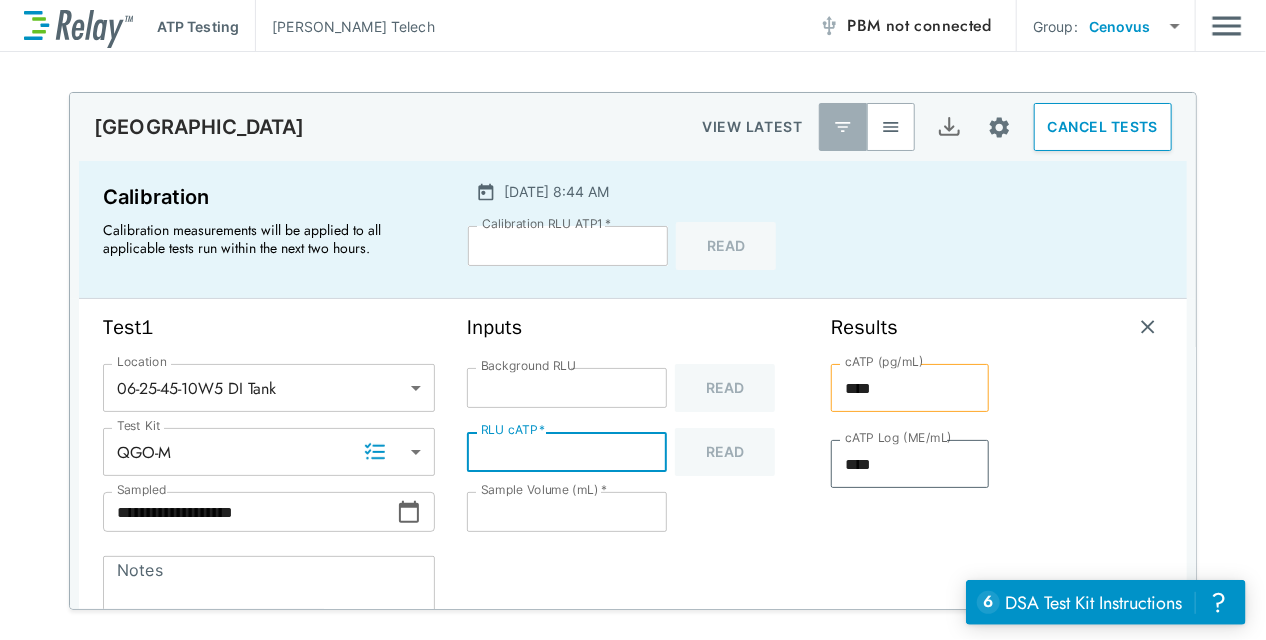 type on "****" 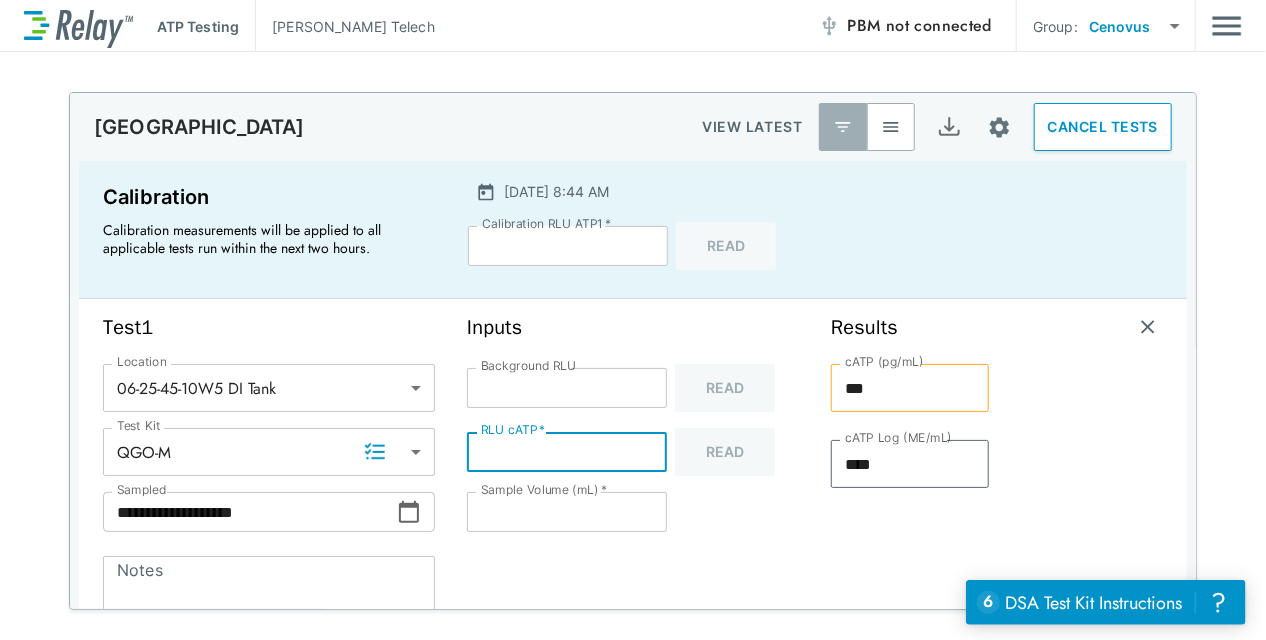 type on "****" 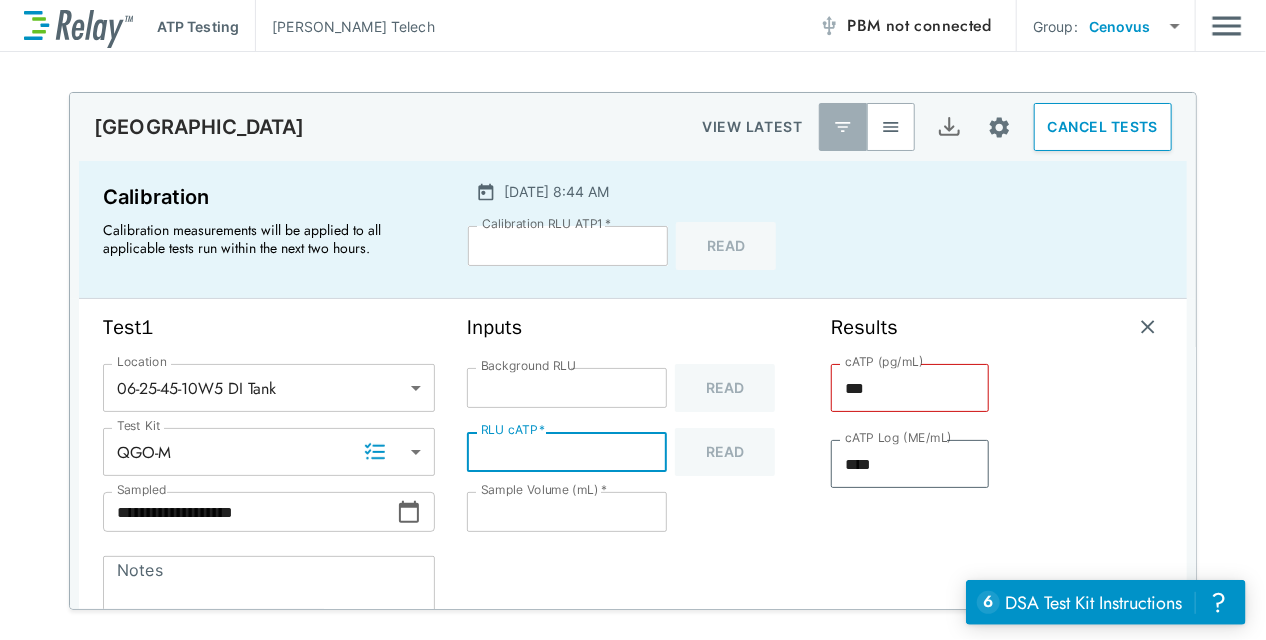 type on "*****" 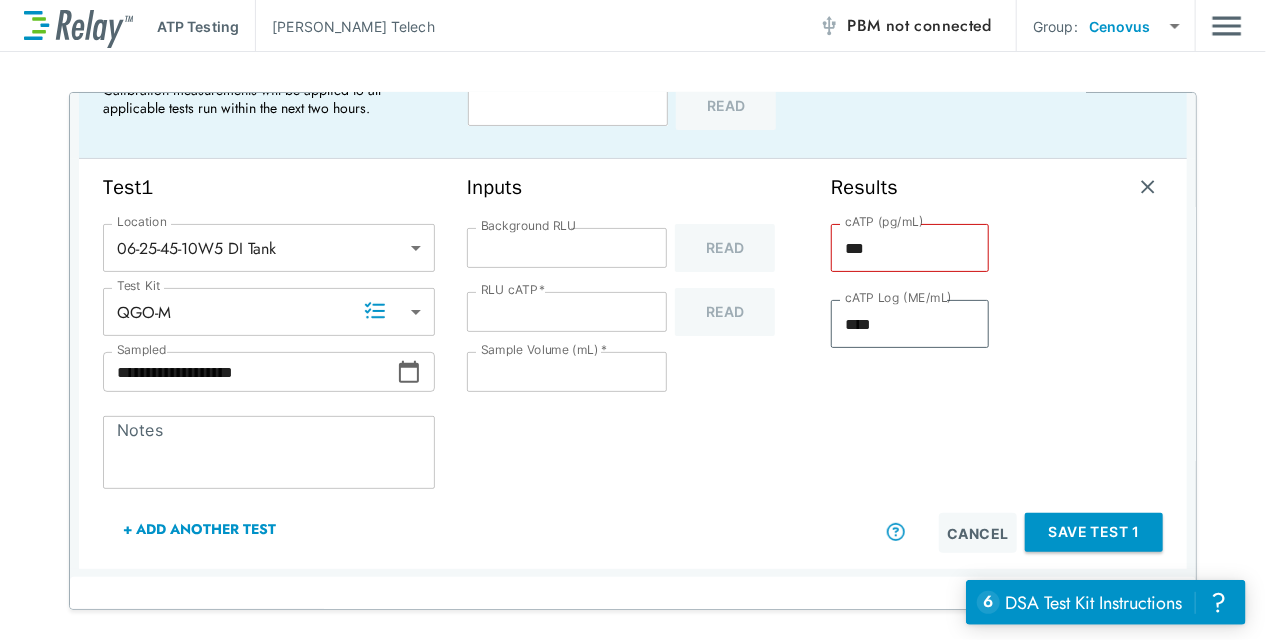 scroll, scrollTop: 159, scrollLeft: 0, axis: vertical 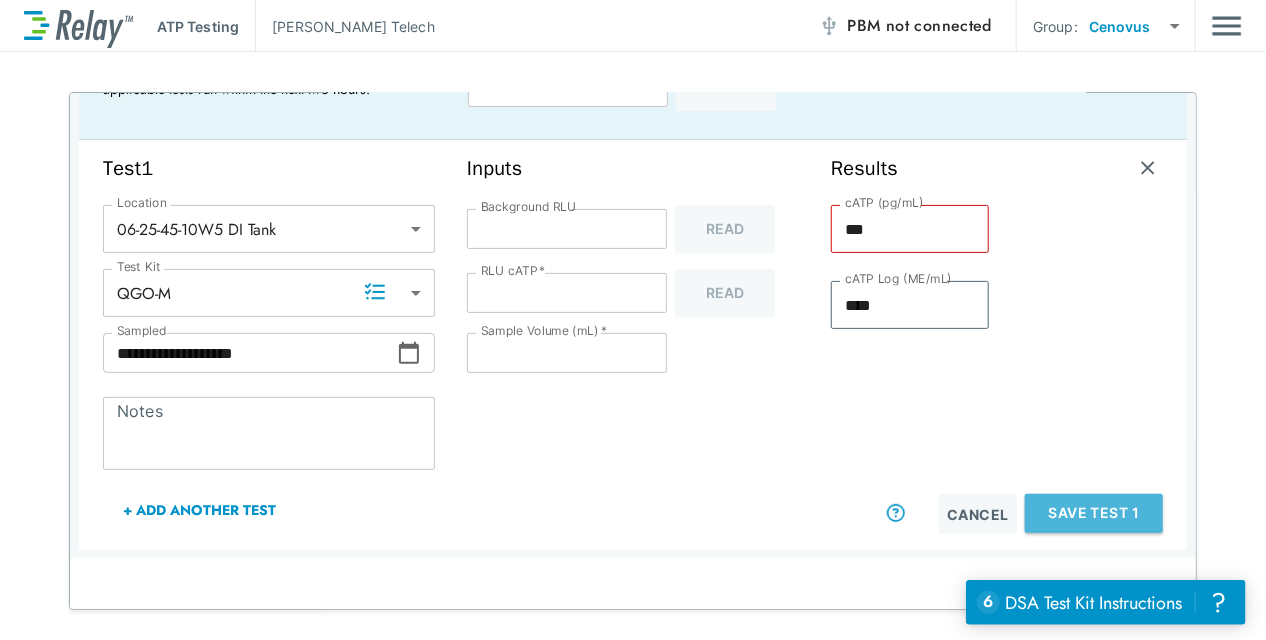 click on "Save Test 1" at bounding box center (1094, 513) 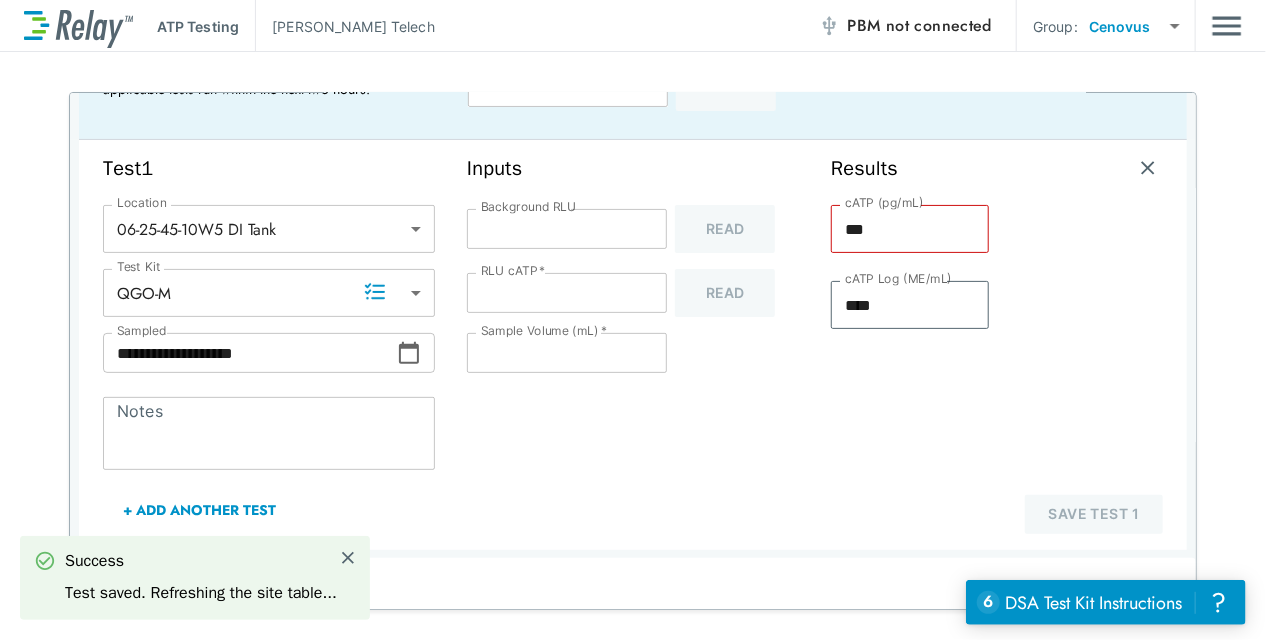 click on "Inputs Background RLU * Background RLU Read RLU cATP   * ***** RLU cATP   * Read Sample Volume (mL)   * ** Sample Volume (mL)   *" at bounding box center (633, 345) 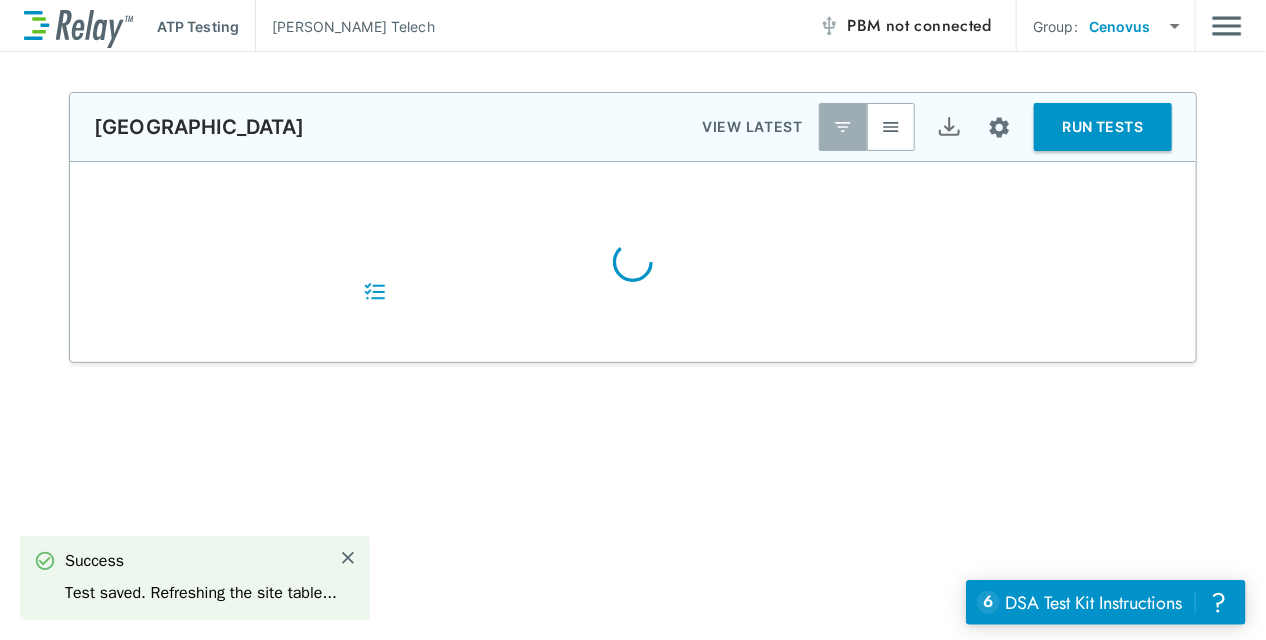 scroll, scrollTop: 0, scrollLeft: 0, axis: both 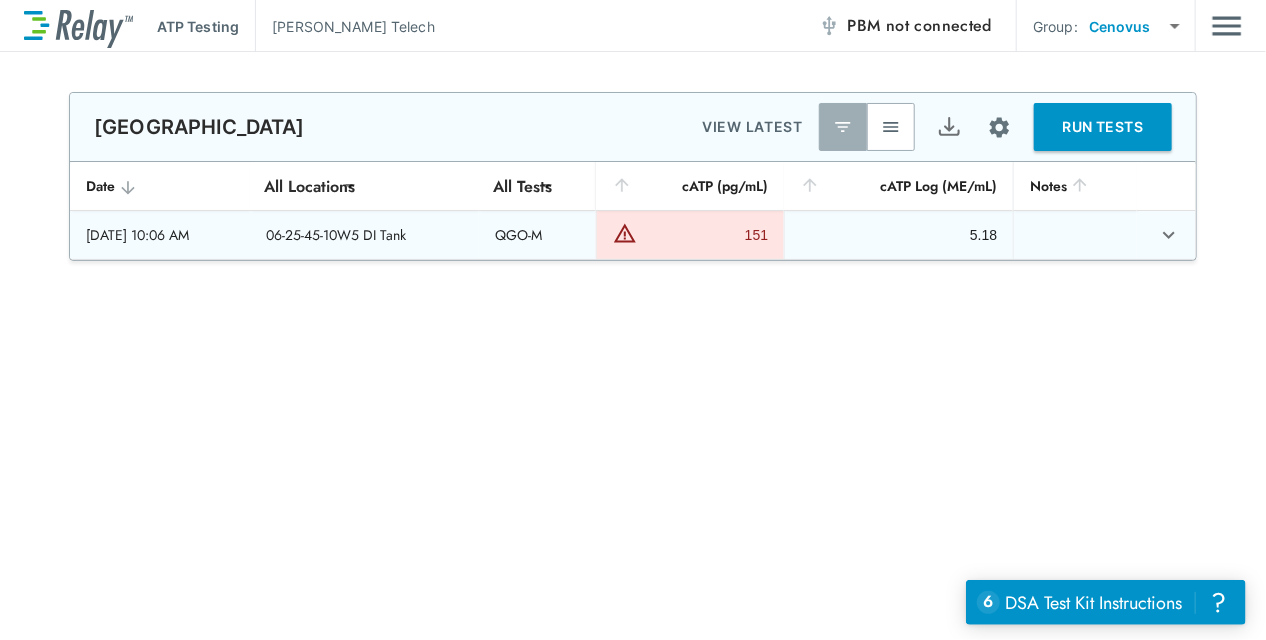 click at bounding box center (625, 233) 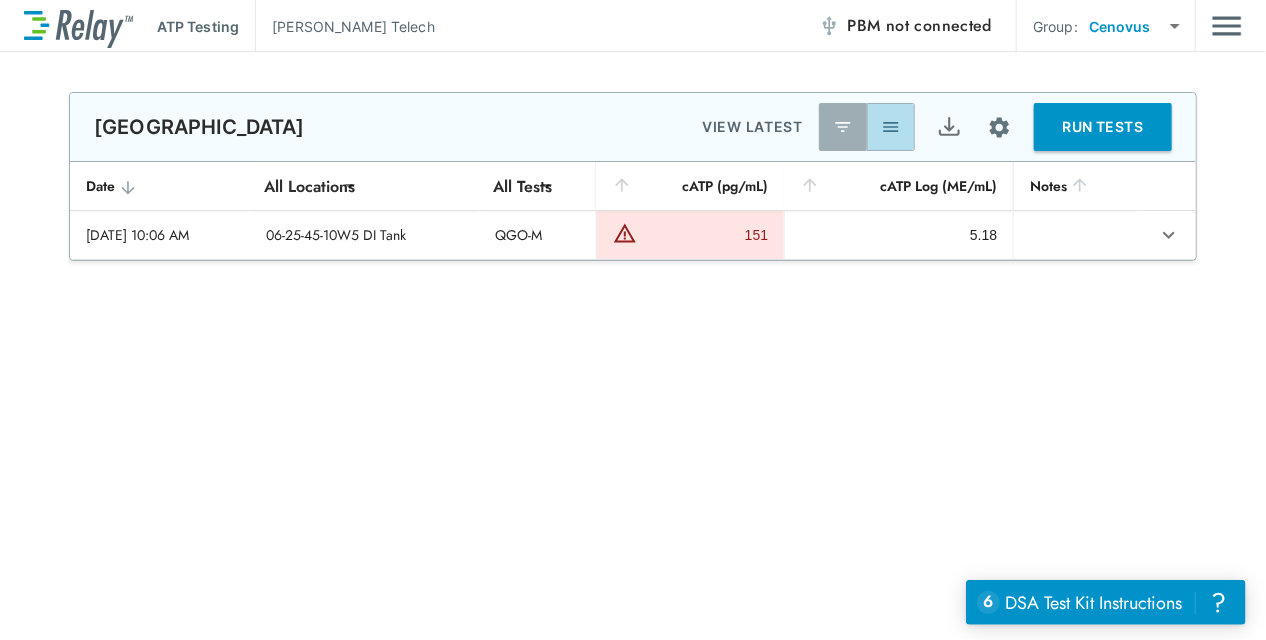 click at bounding box center [891, 127] 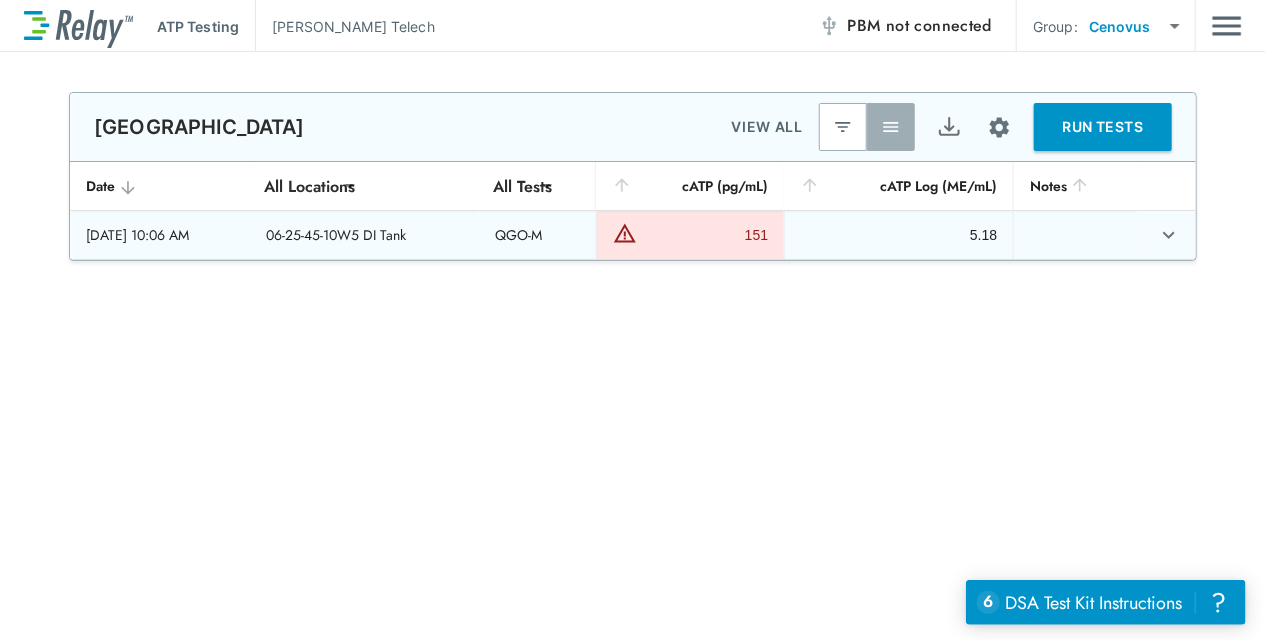 click at bounding box center [625, 233] 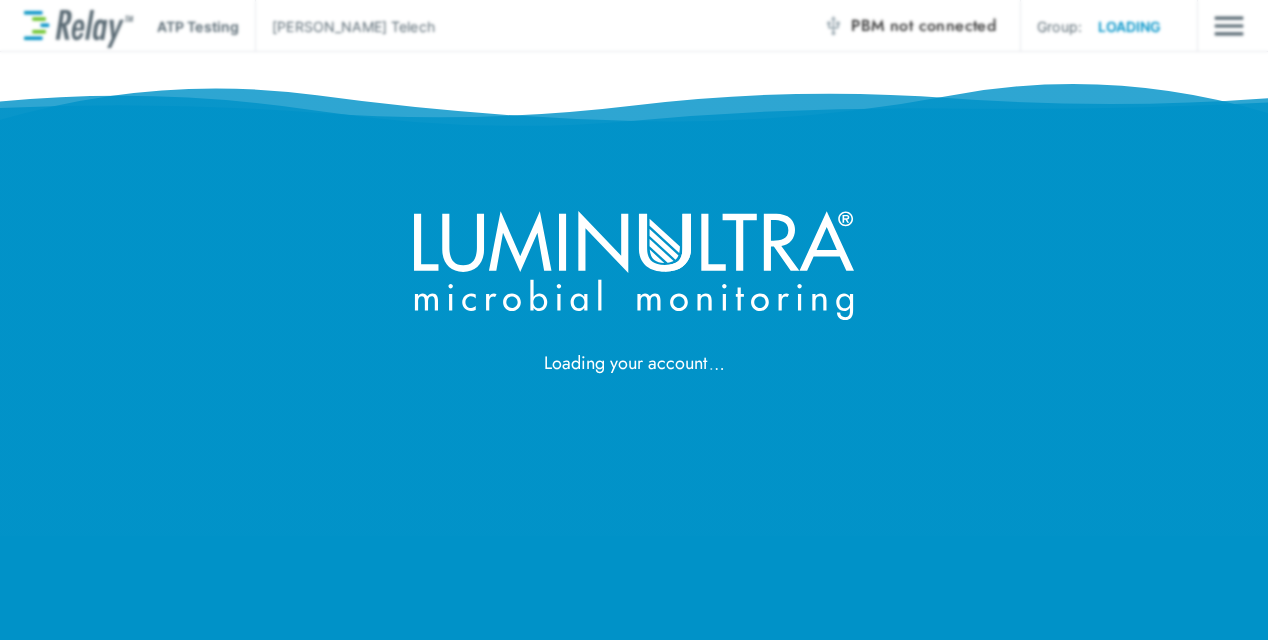scroll, scrollTop: 0, scrollLeft: 0, axis: both 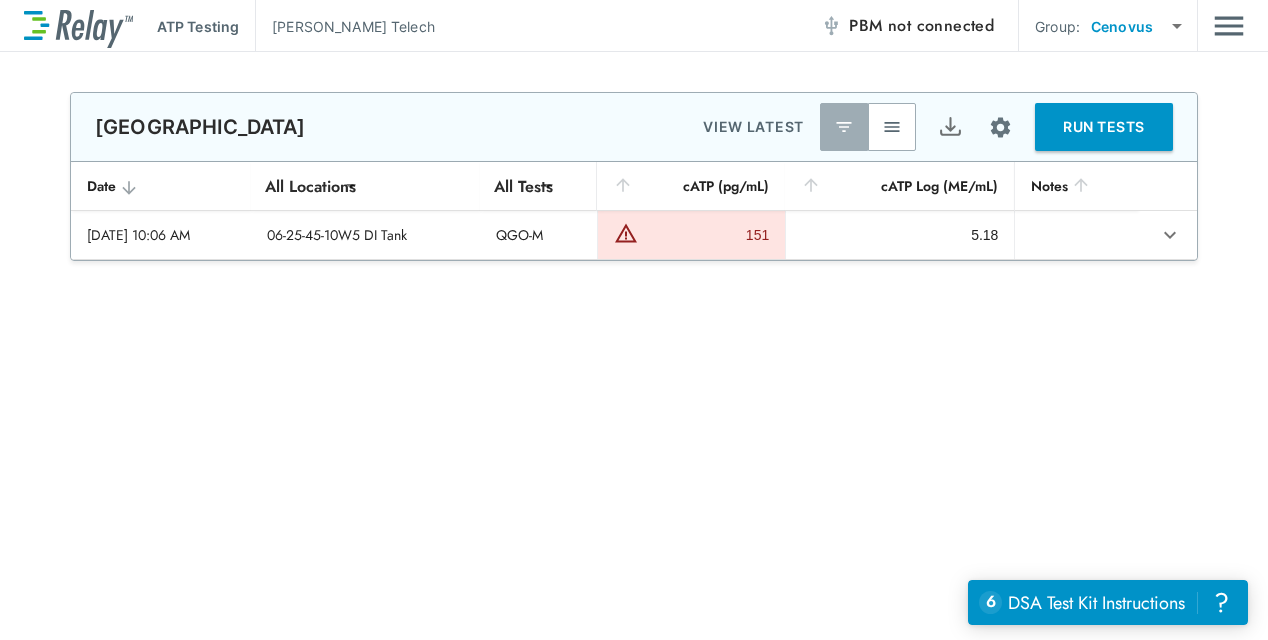type on "**********" 